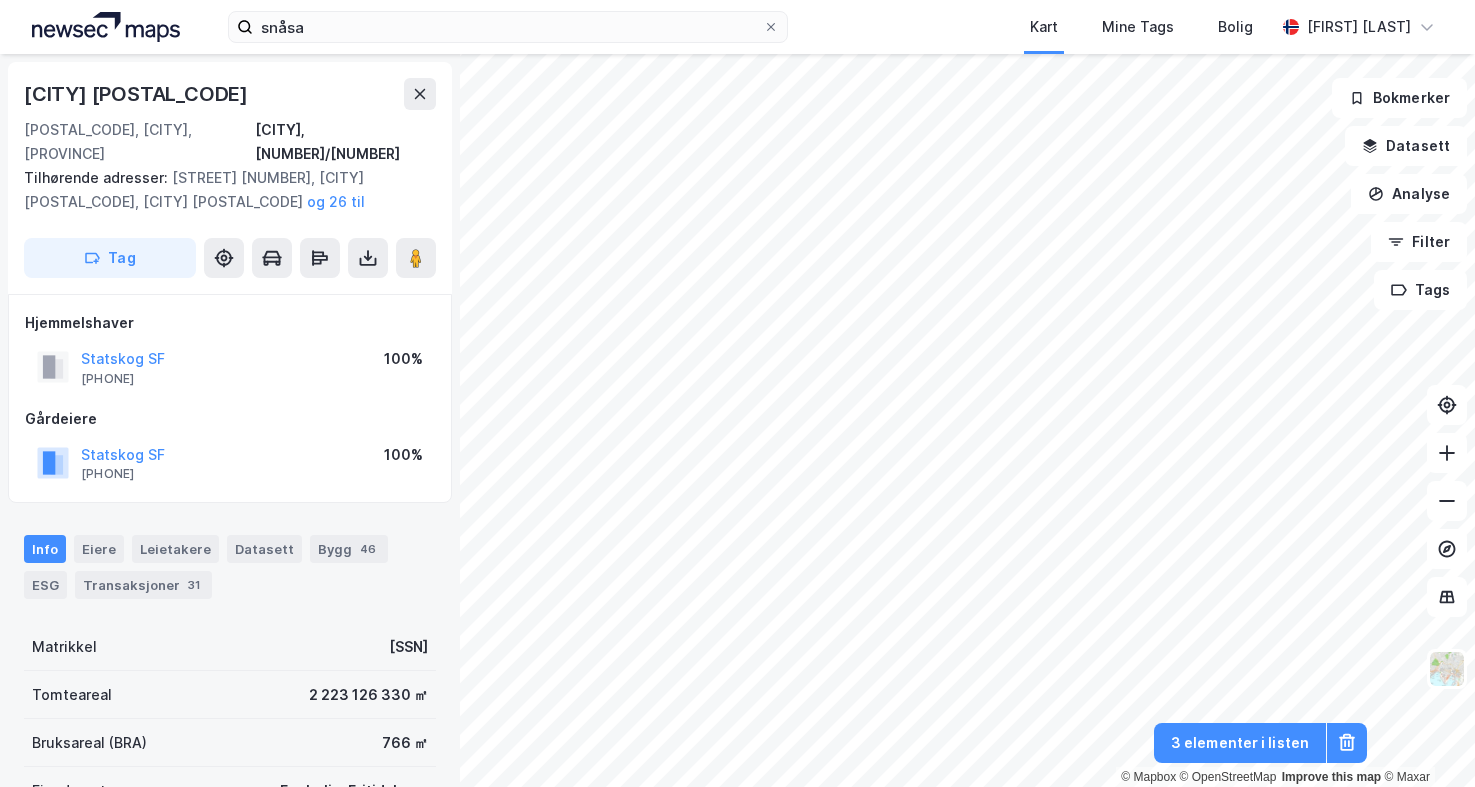 scroll, scrollTop: 0, scrollLeft: 0, axis: both 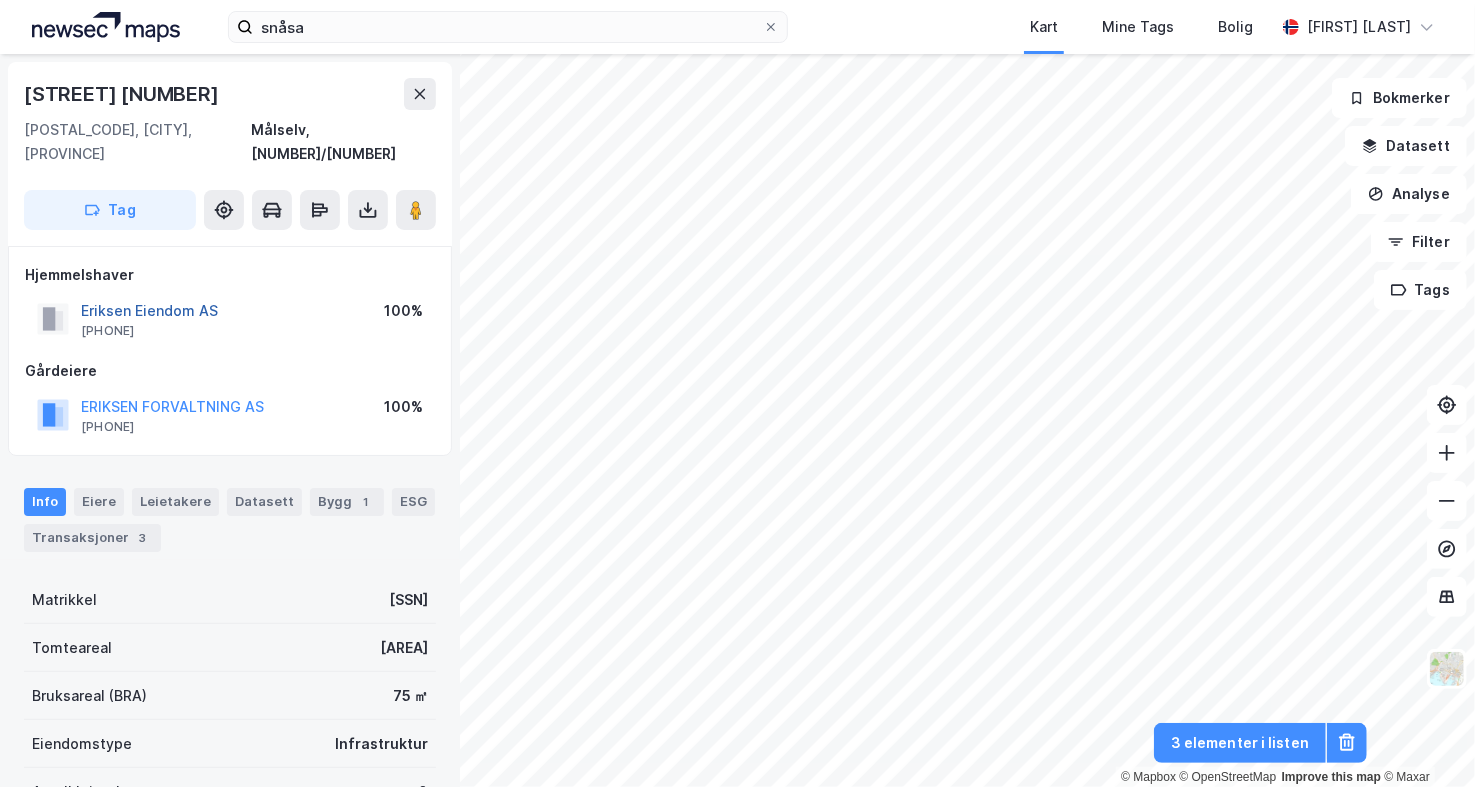 click on "Eriksen Eiendom AS" at bounding box center [0, 0] 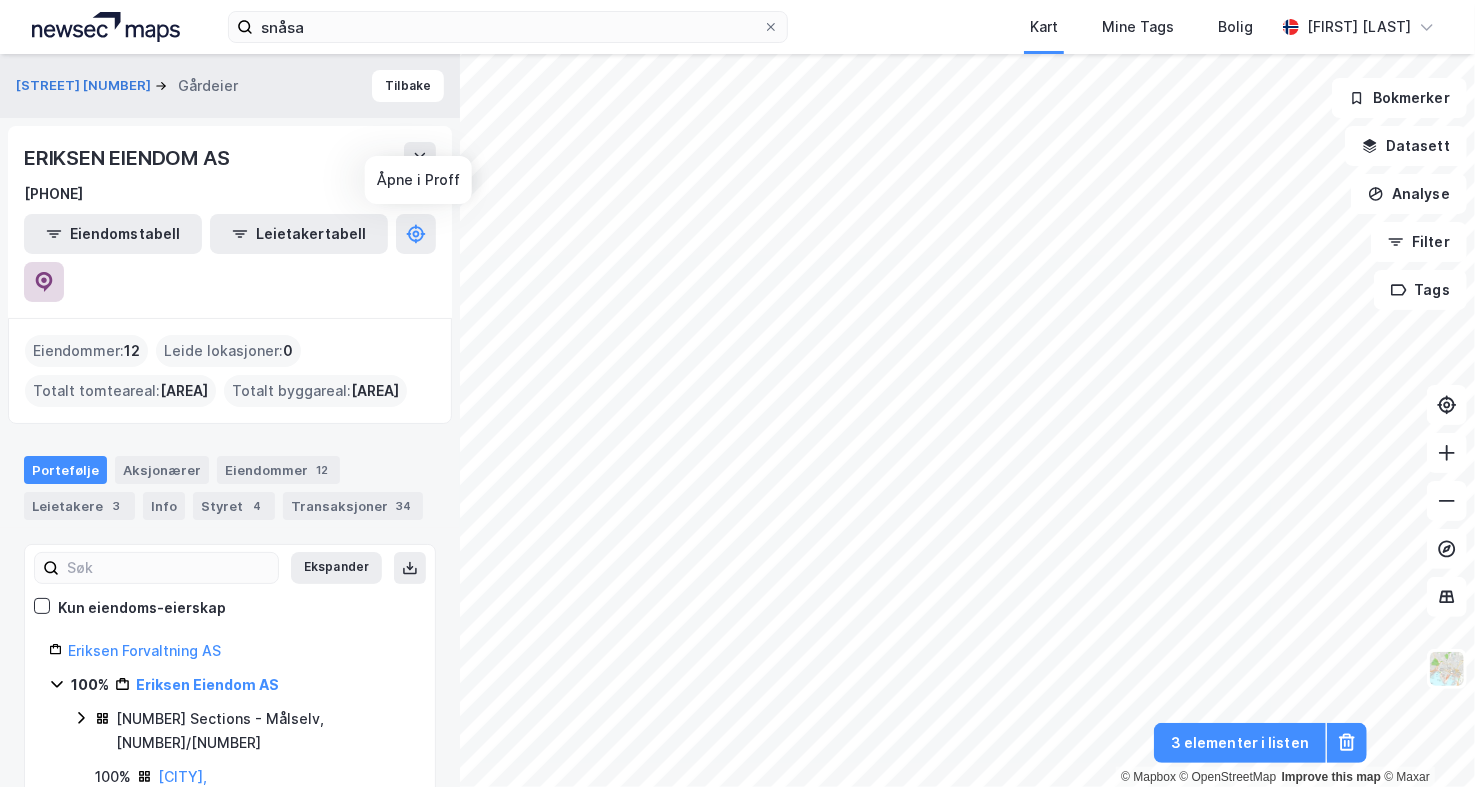 click 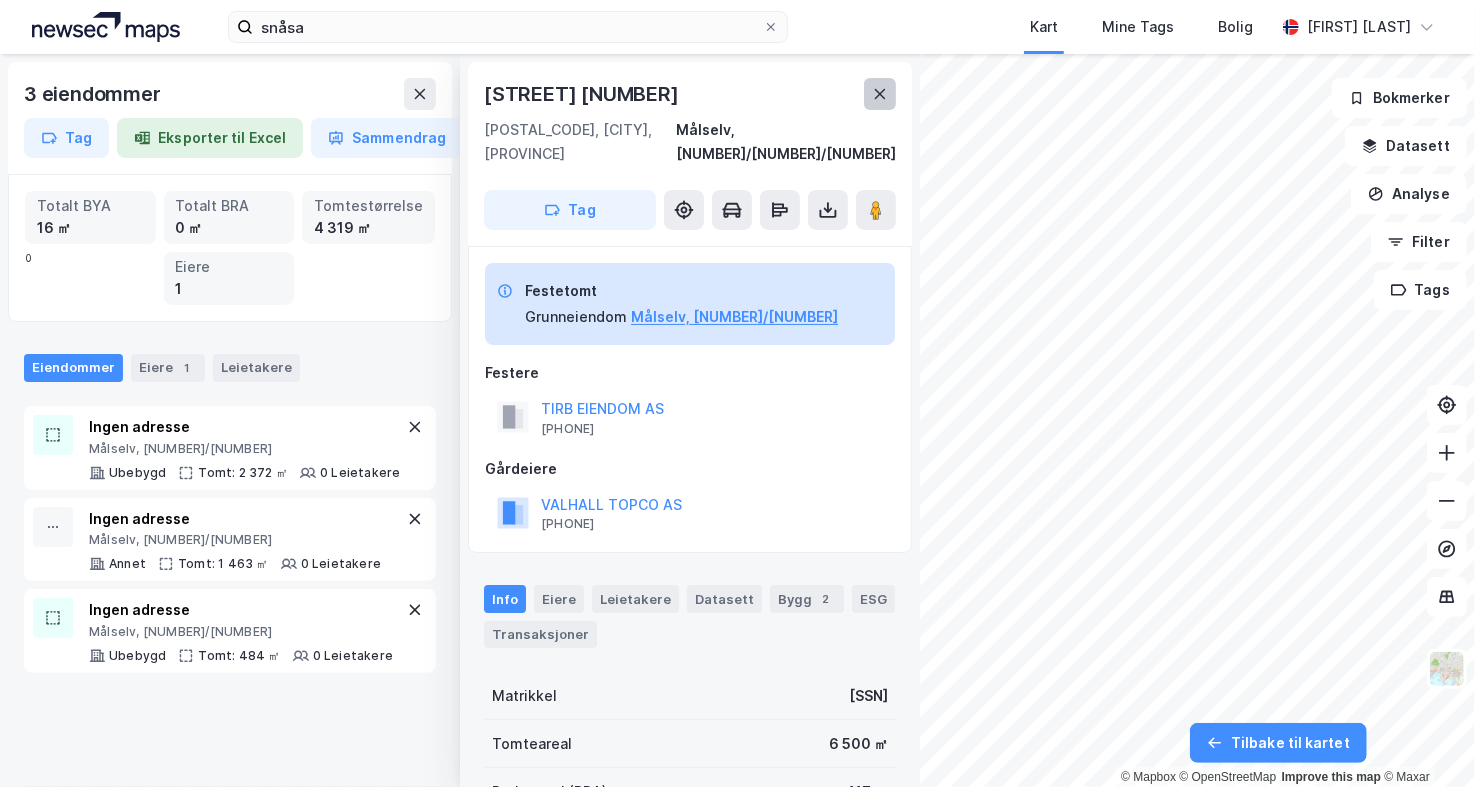 click 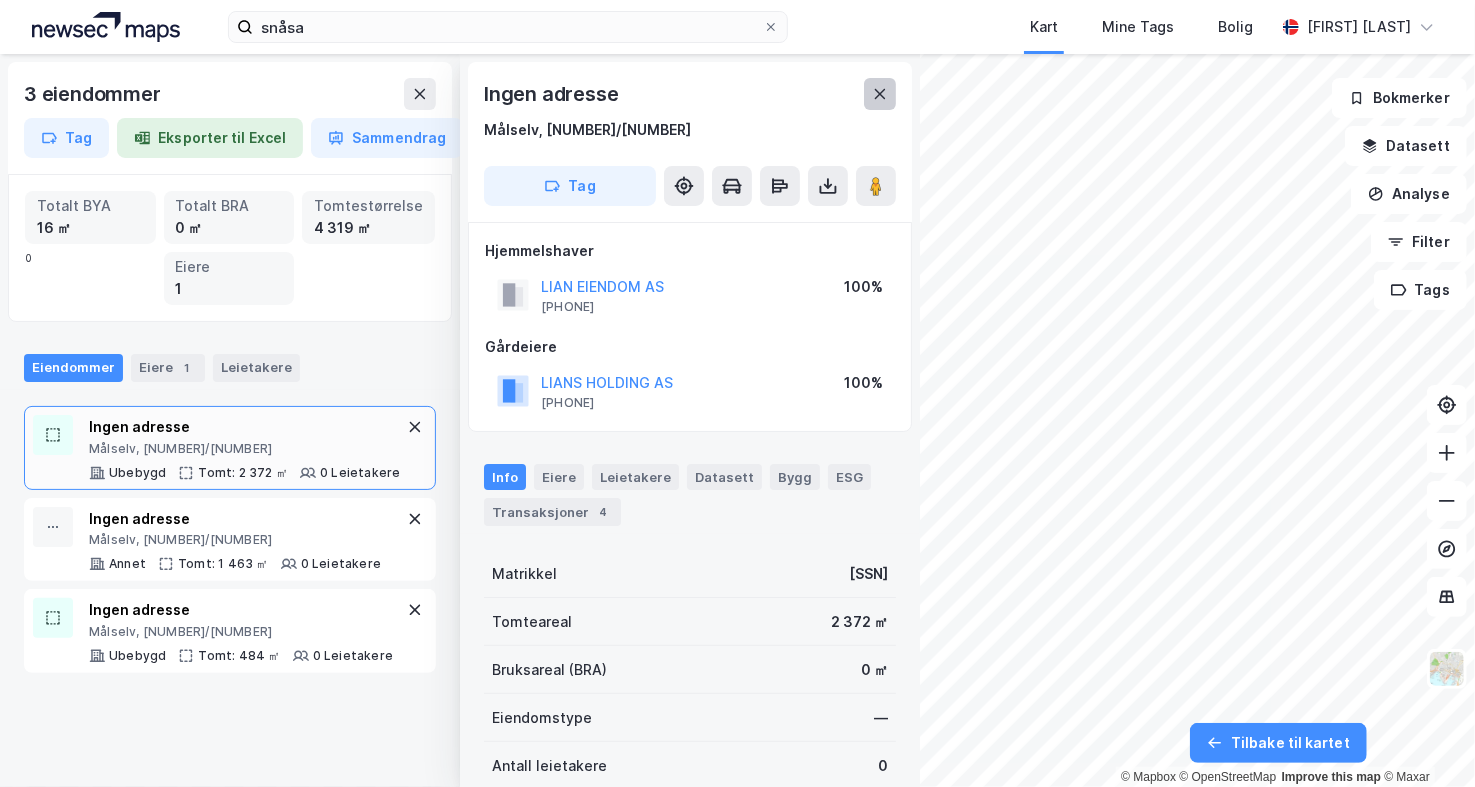 click at bounding box center (880, 94) 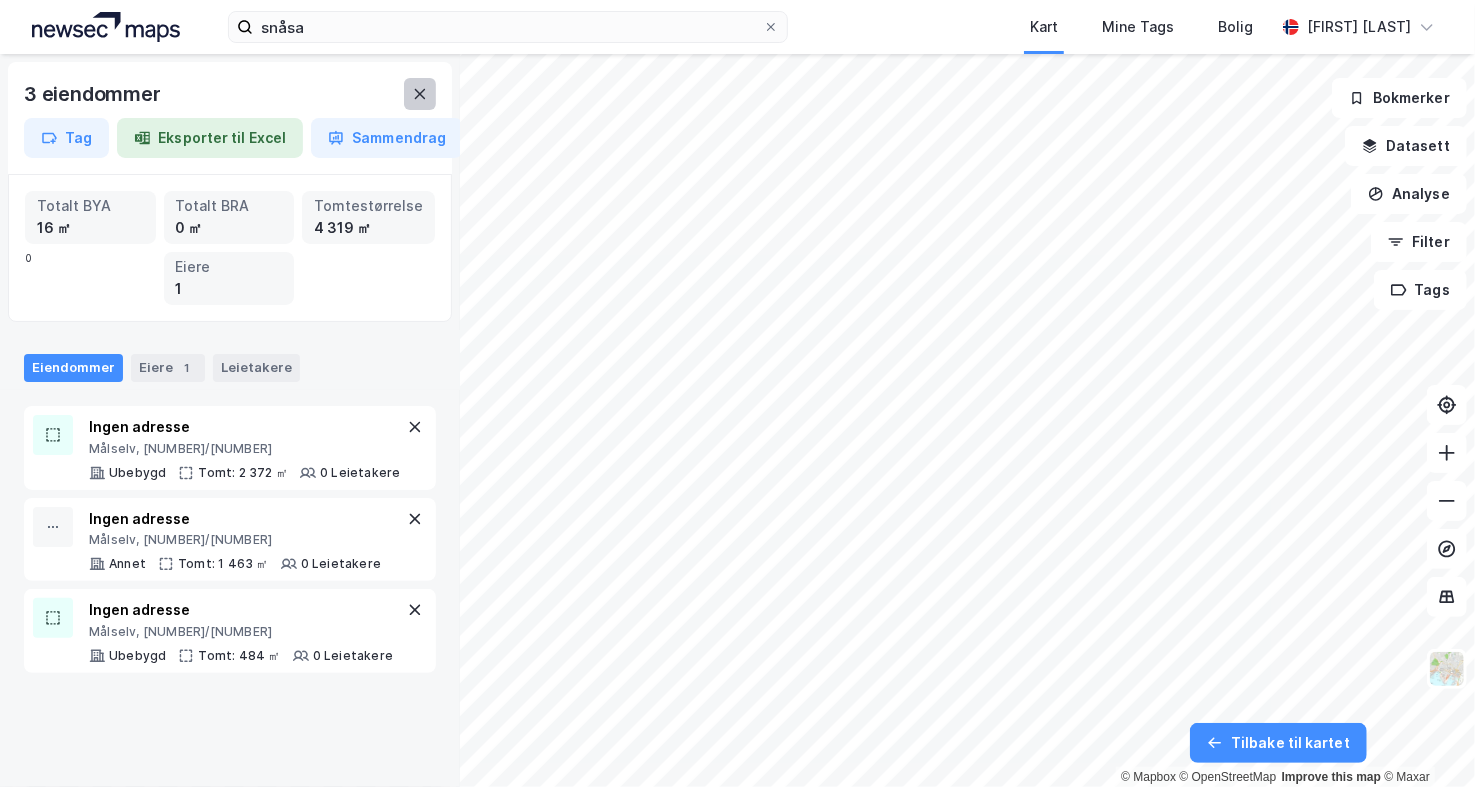 click 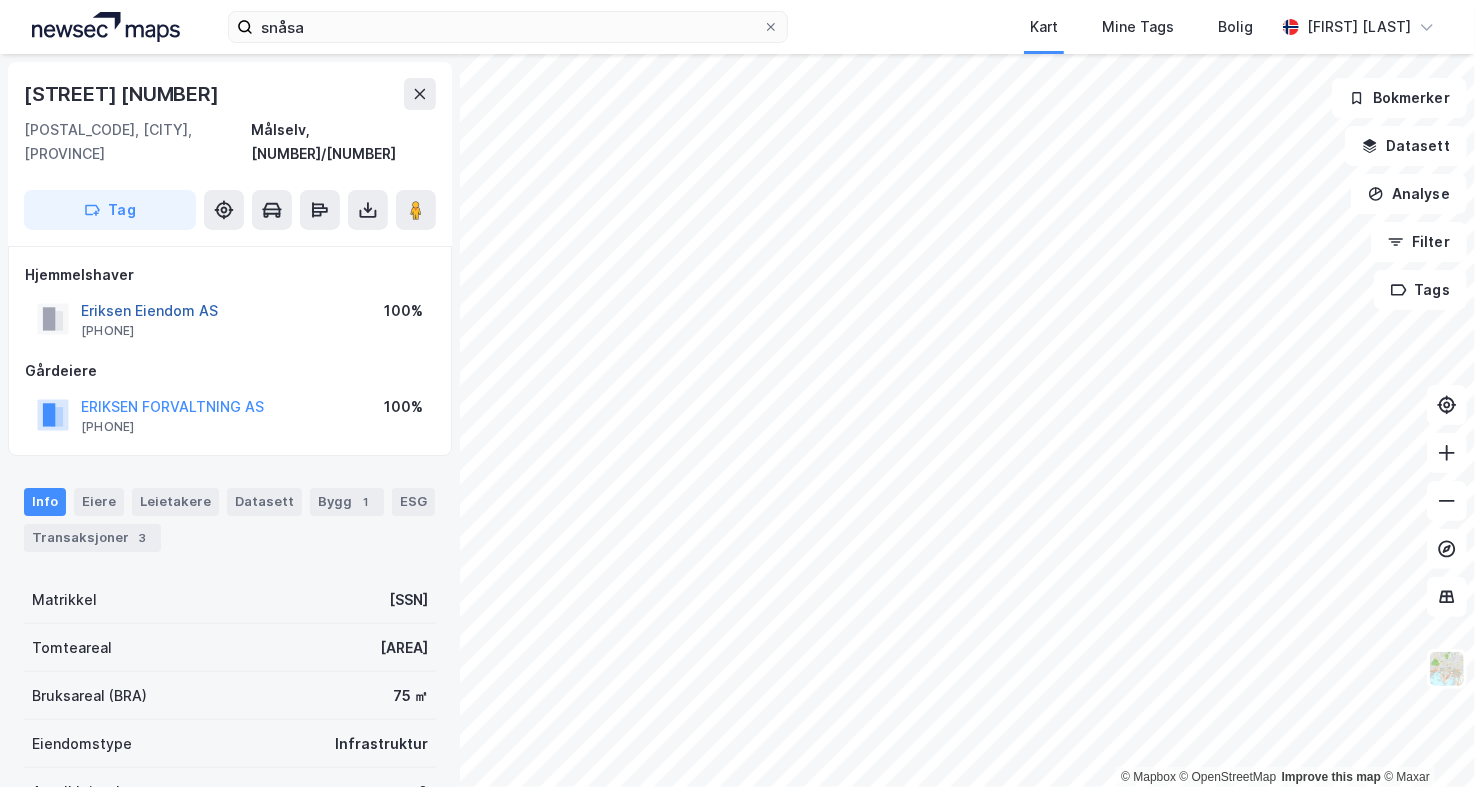click on "Eriksen Eiendom AS" at bounding box center [0, 0] 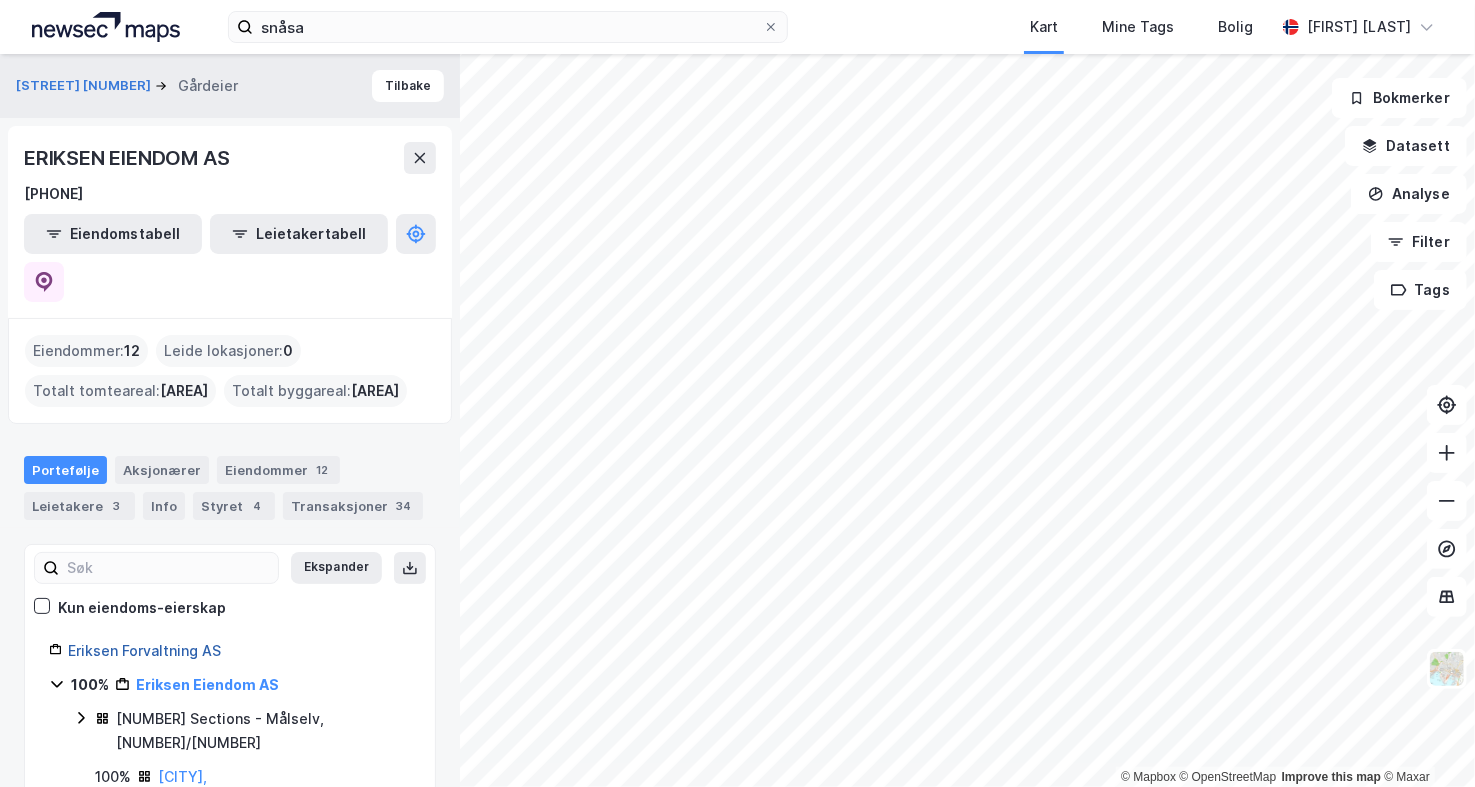 click on "Eriksen Forvaltning AS" at bounding box center (144, 650) 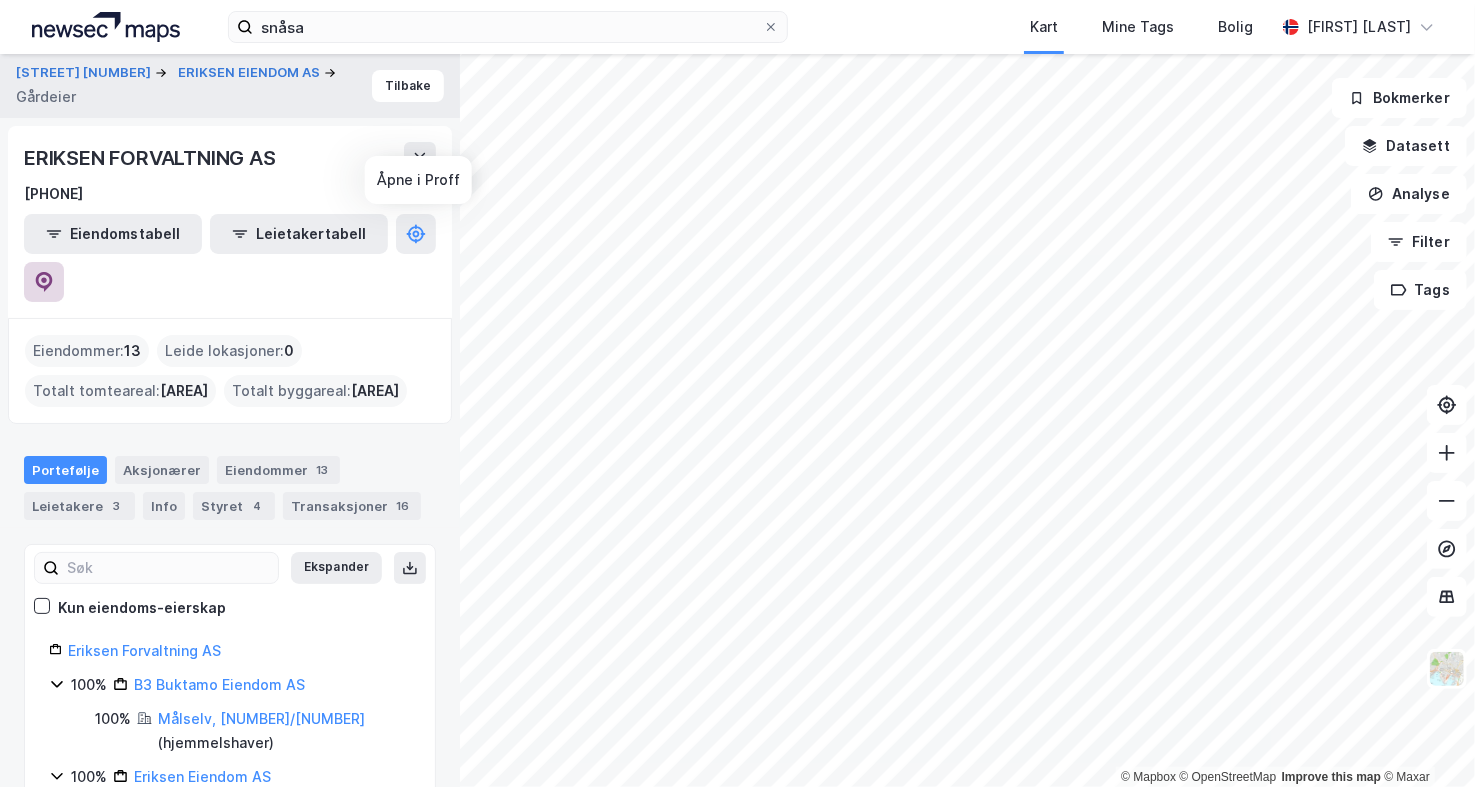 click at bounding box center [44, 282] 